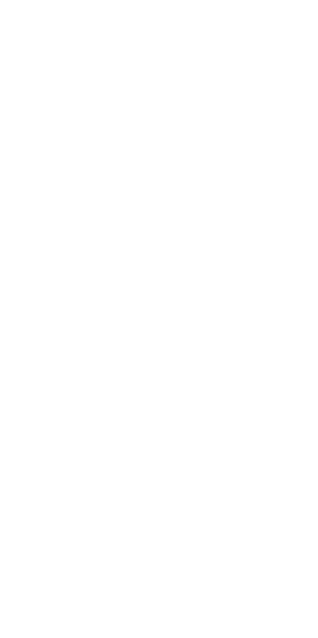 scroll, scrollTop: 0, scrollLeft: 0, axis: both 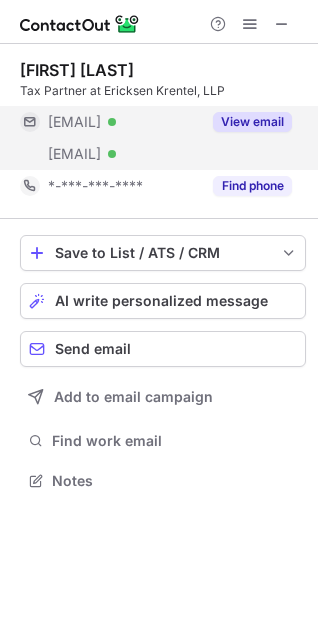 click on "View email" at bounding box center (252, 122) 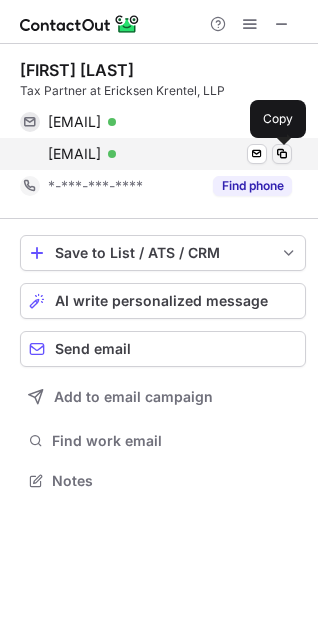 click at bounding box center [282, 154] 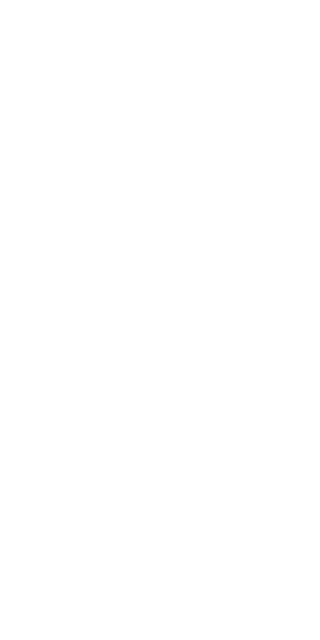 scroll, scrollTop: 0, scrollLeft: 0, axis: both 